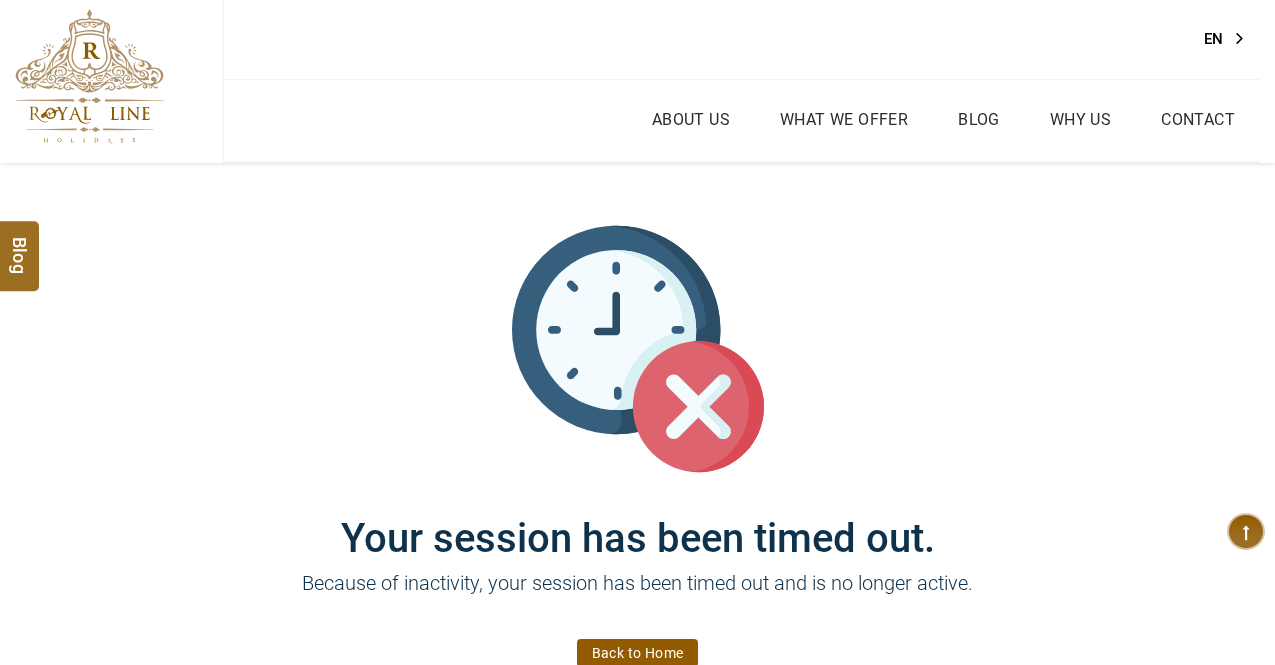 scroll, scrollTop: 0, scrollLeft: 0, axis: both 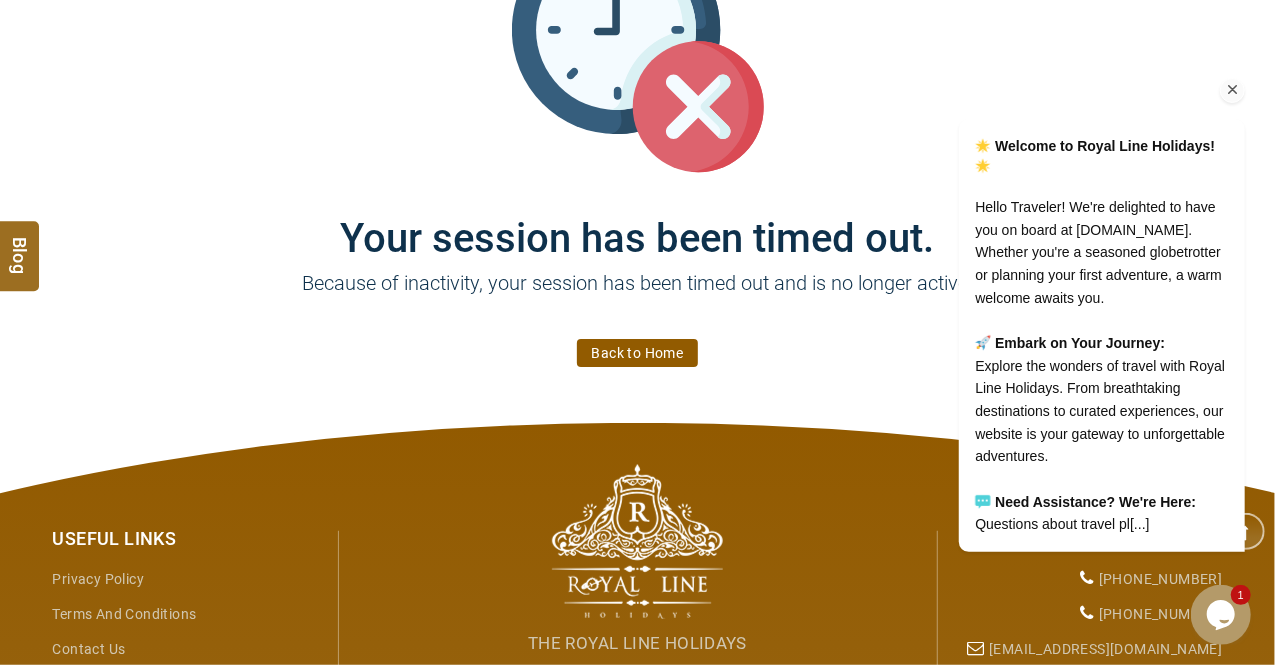 click at bounding box center (1232, 91) 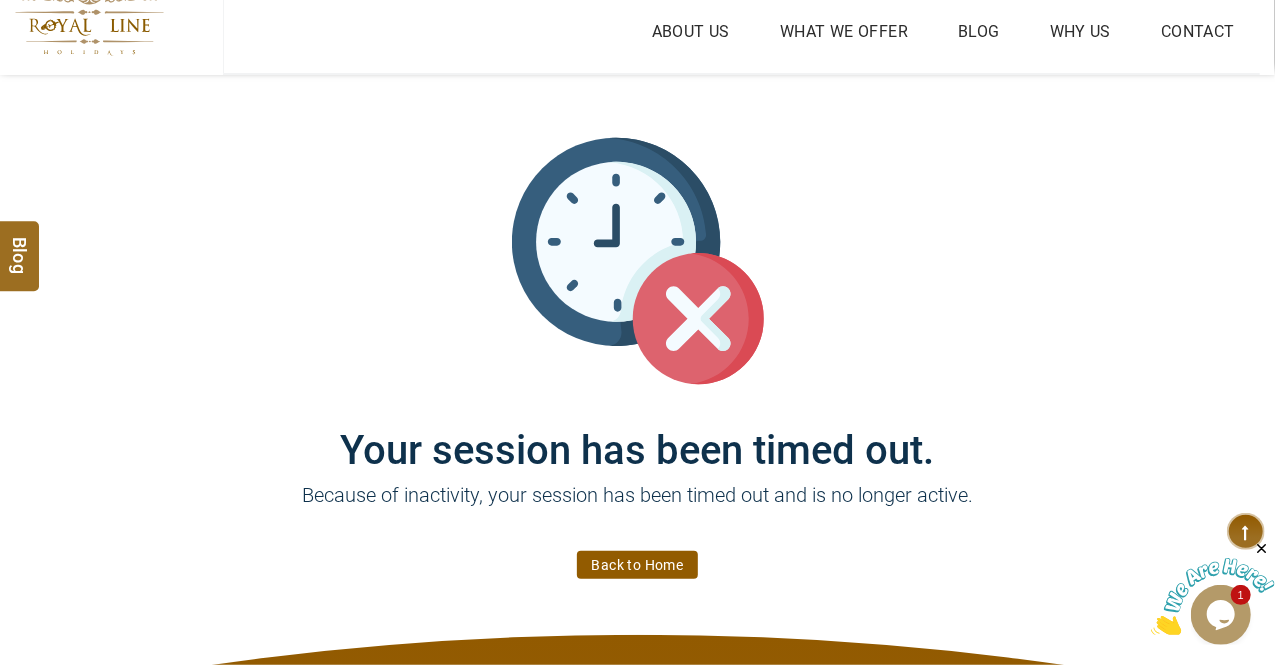 scroll, scrollTop: 0, scrollLeft: 0, axis: both 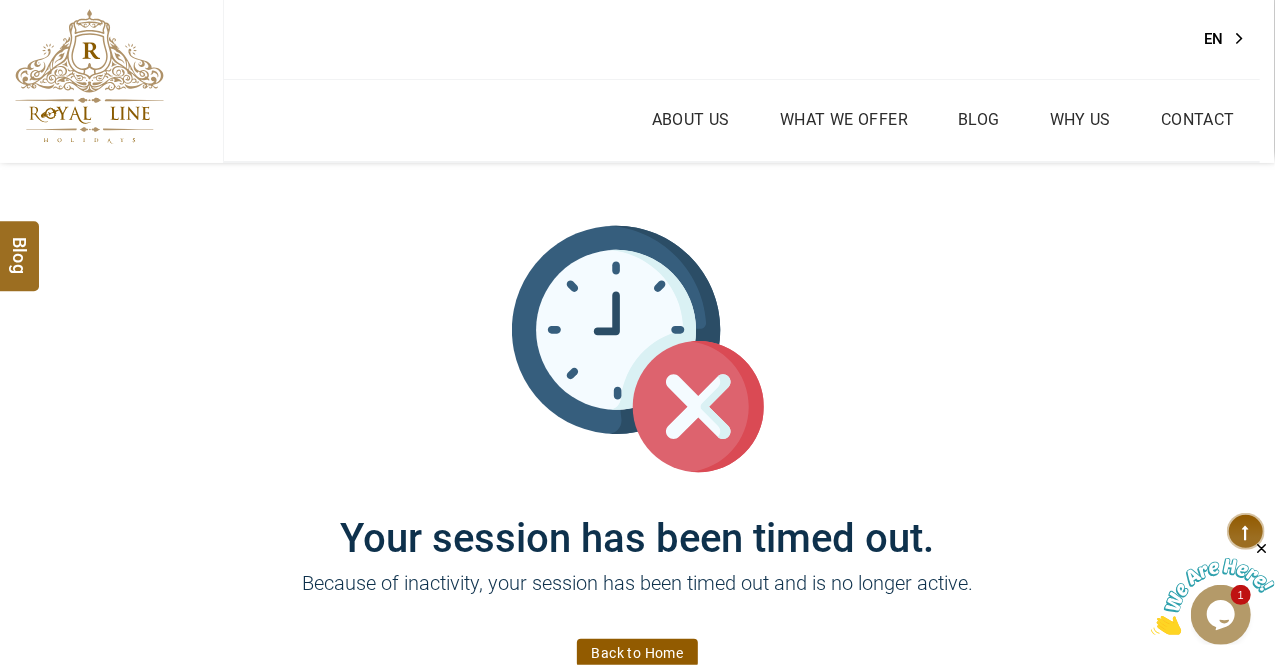 click on "EN" at bounding box center [1230, 39] 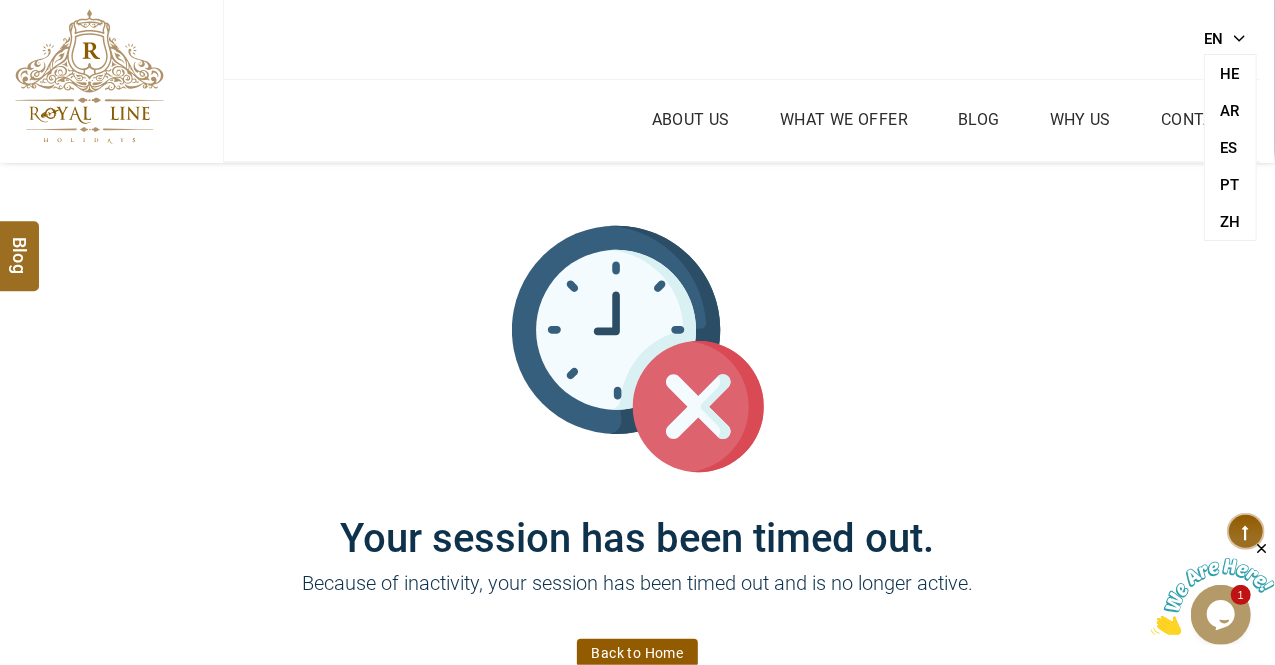 click on "Your session has been timed out. Because of inactivity, your session has been timed out and is no longer active. Back to Home" at bounding box center [638, 443] 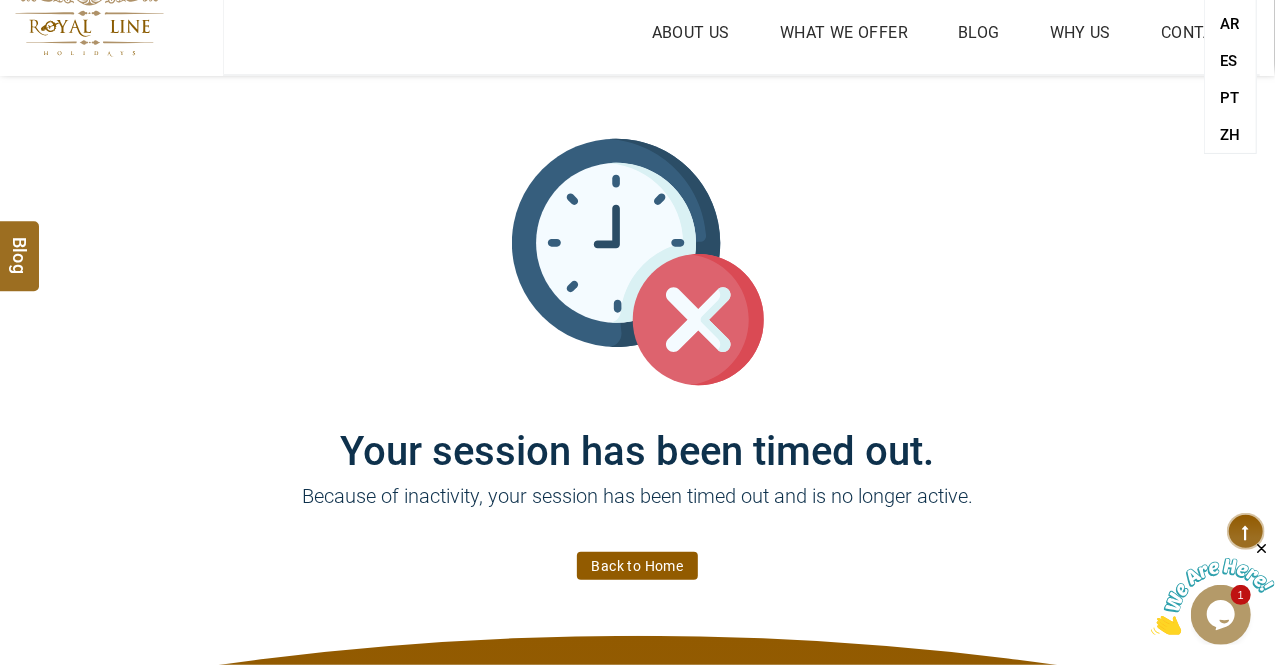 scroll, scrollTop: 200, scrollLeft: 0, axis: vertical 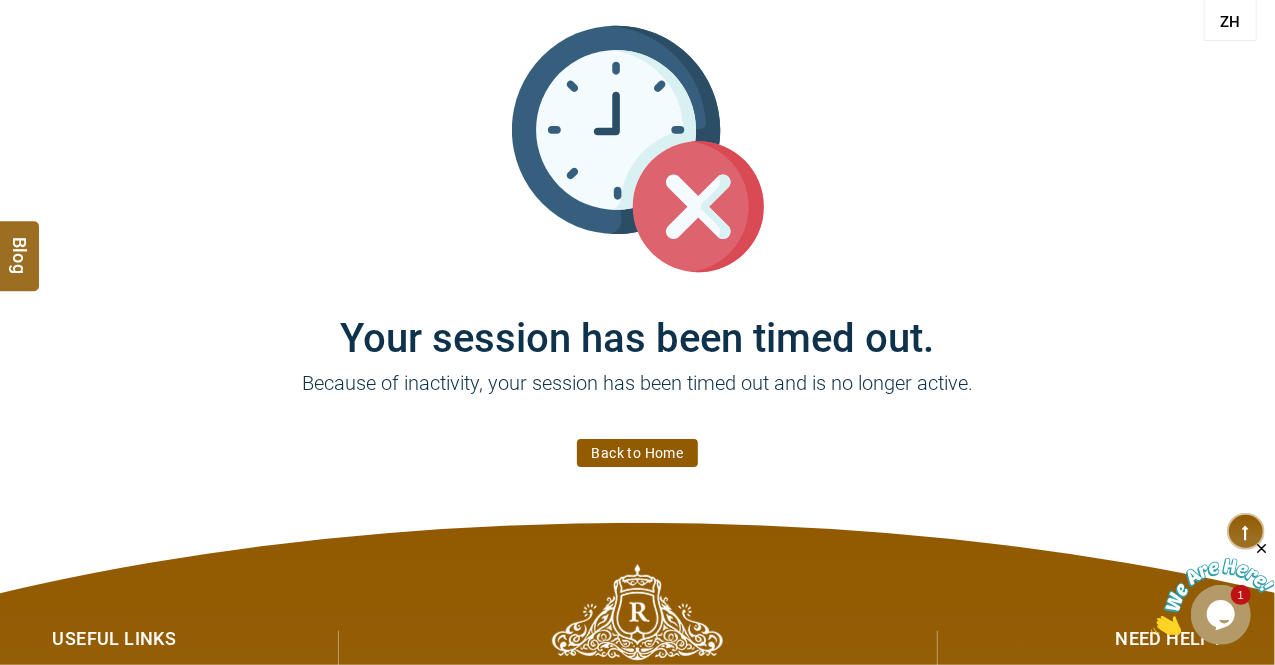 click on "Back to Home" at bounding box center (638, 453) 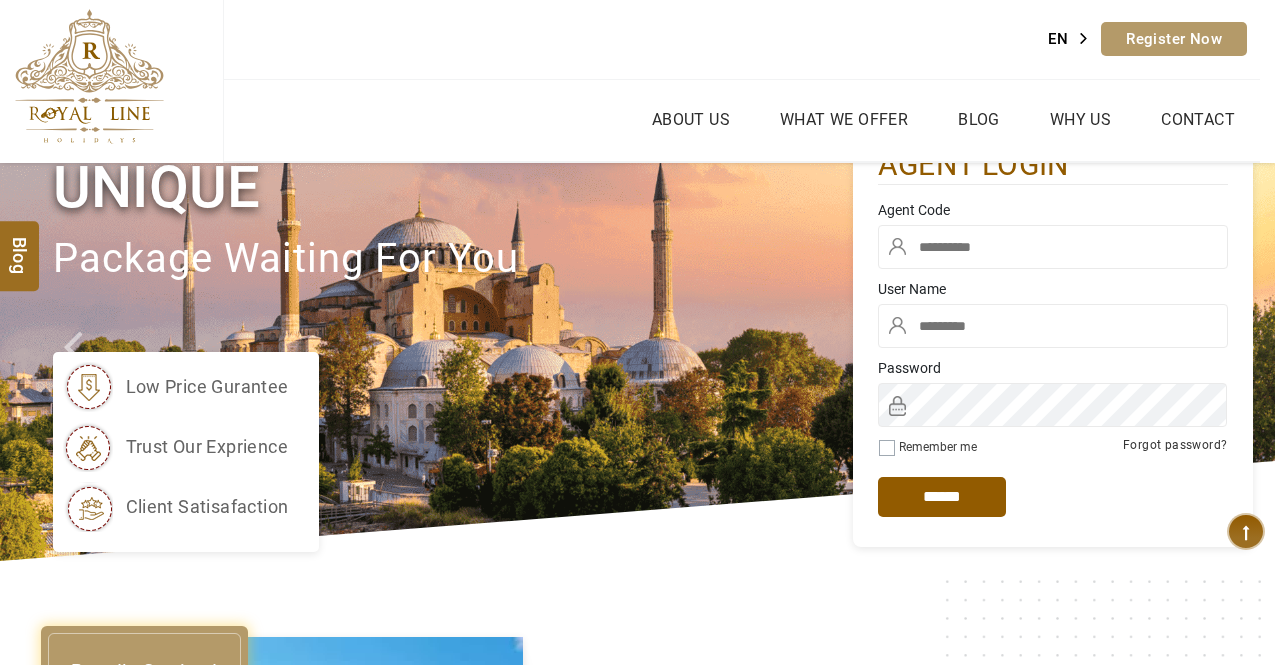 scroll, scrollTop: 0, scrollLeft: 0, axis: both 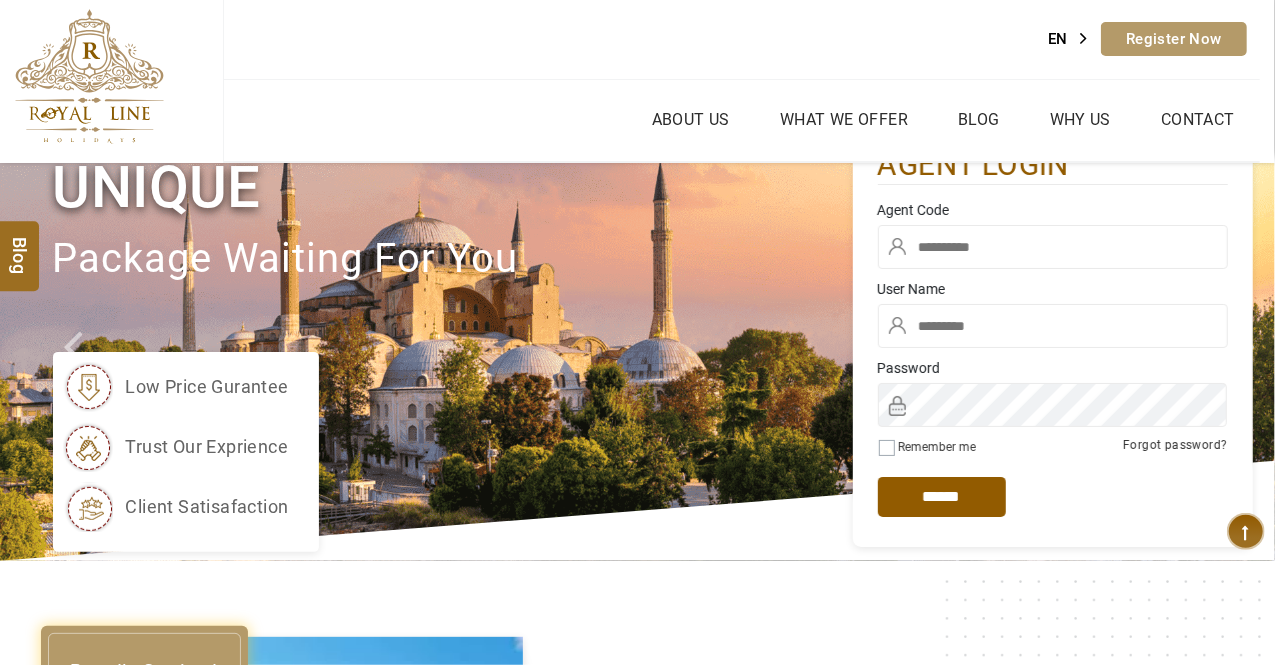 type on "****" 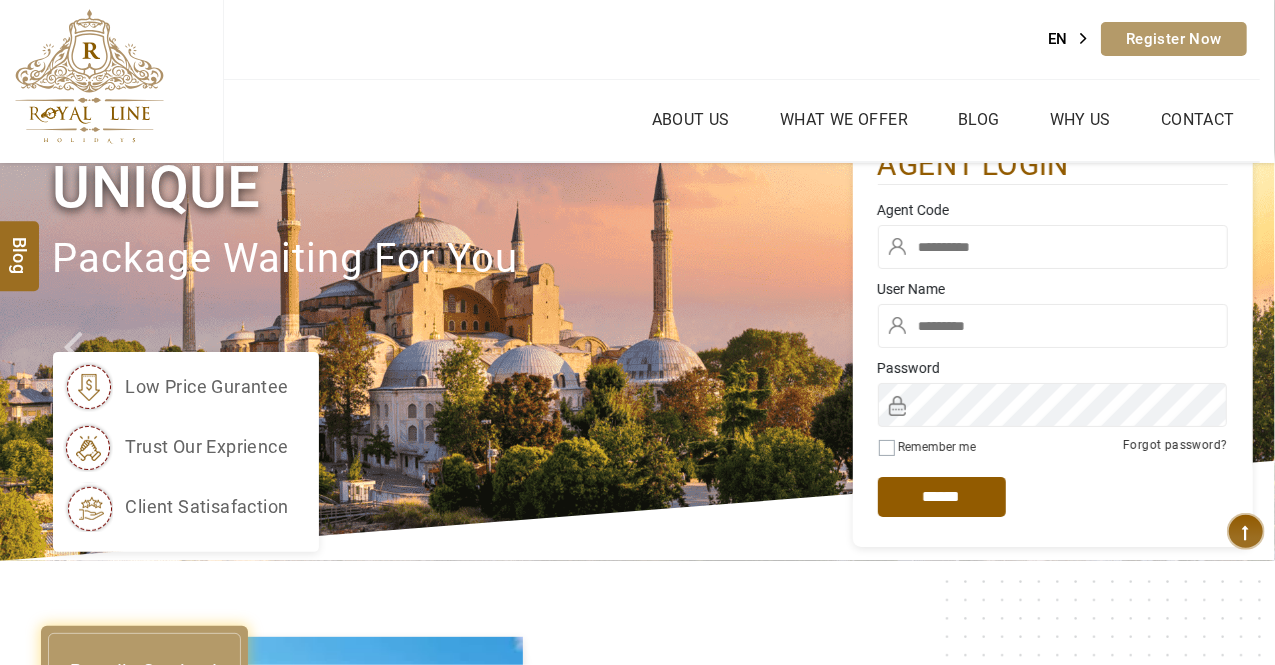 type on "*******" 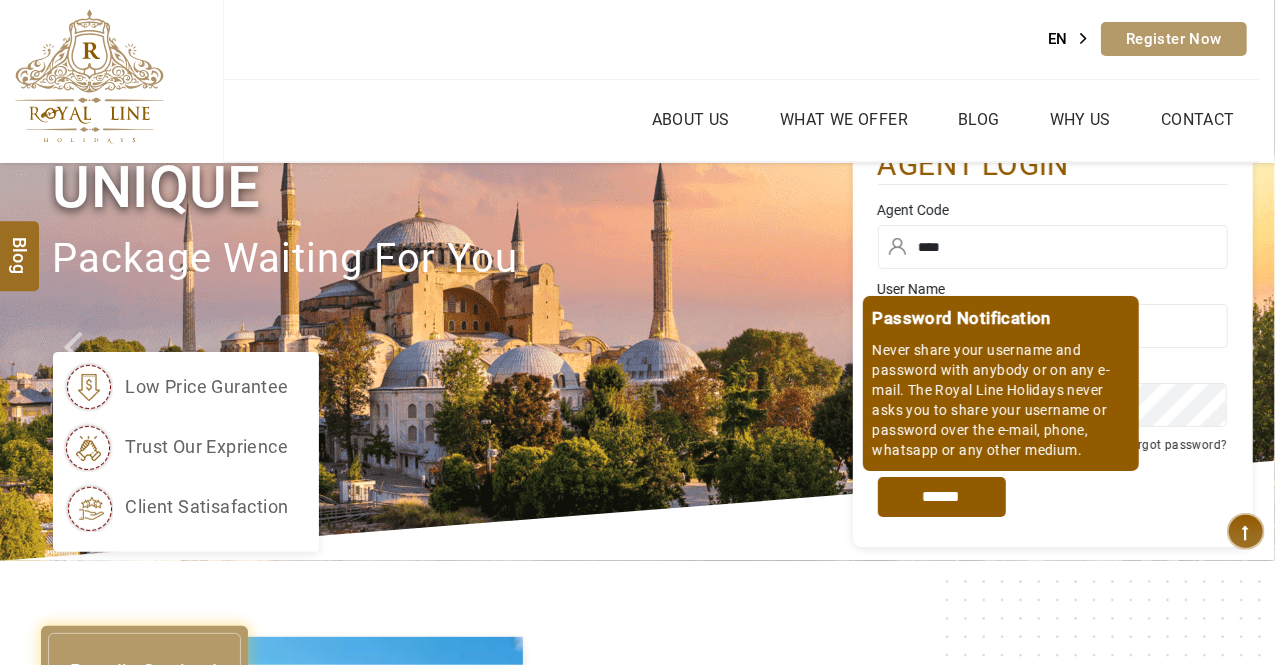 click on "*****" at bounding box center [942, 497] 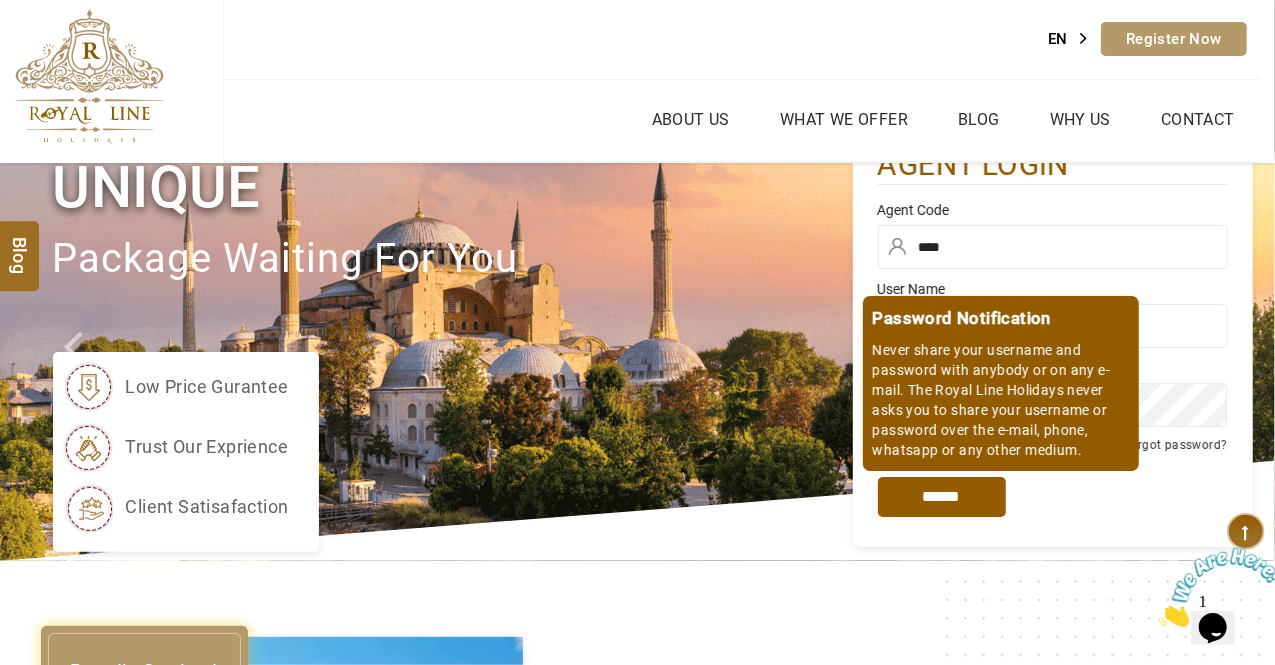 scroll, scrollTop: 0, scrollLeft: 0, axis: both 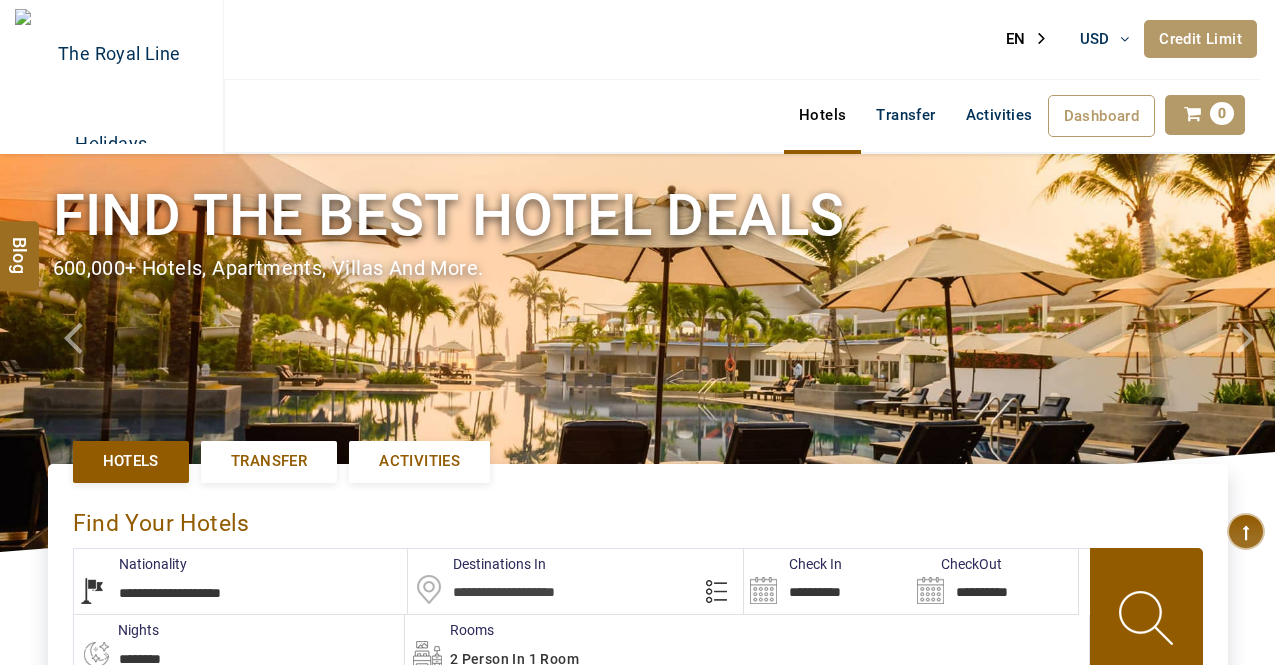 select on "**********" 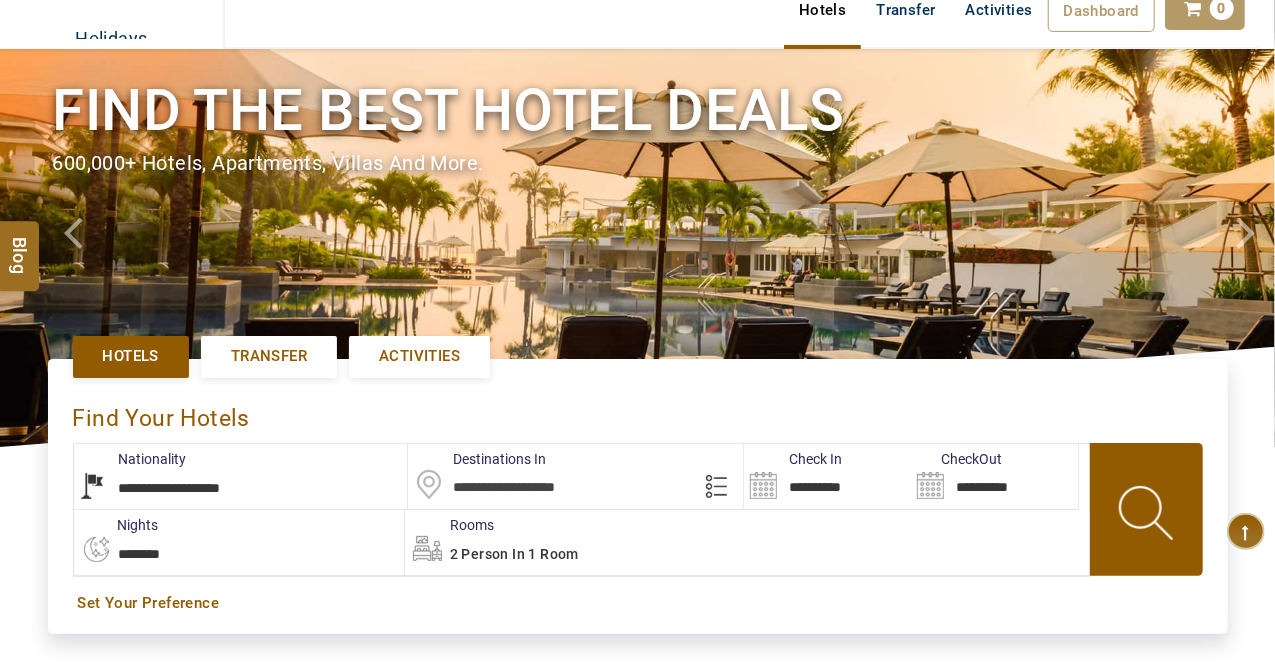 scroll, scrollTop: 107, scrollLeft: 0, axis: vertical 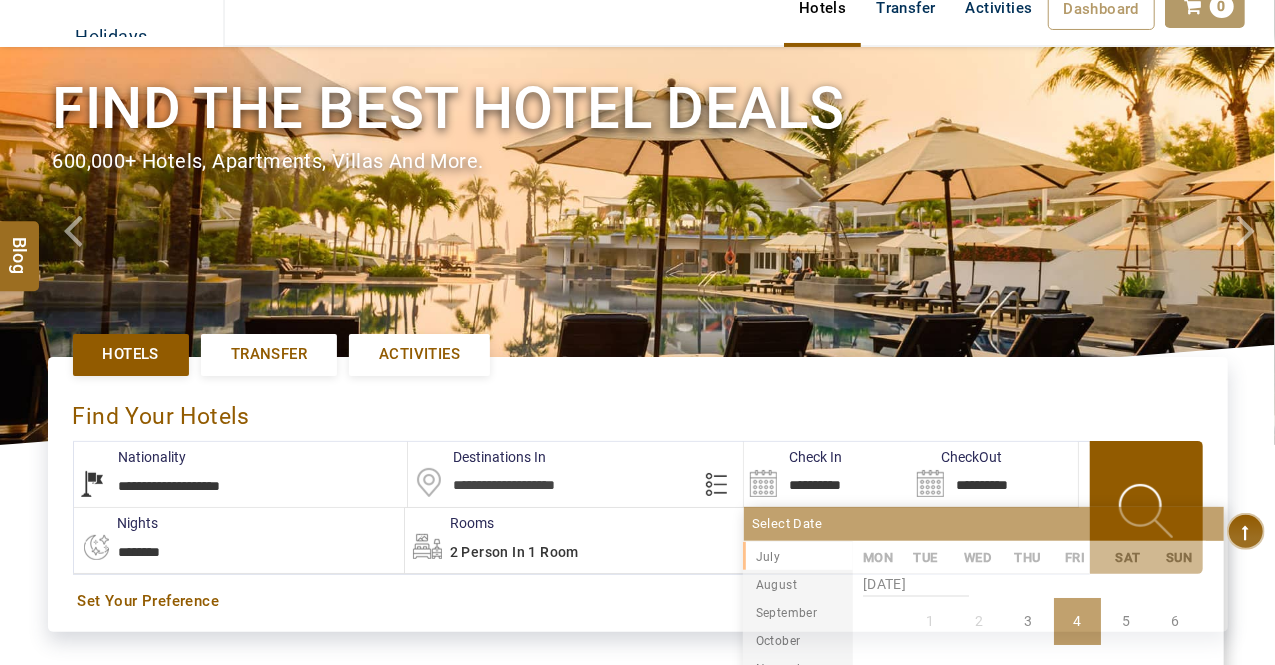 click on "**********" at bounding box center [827, 474] 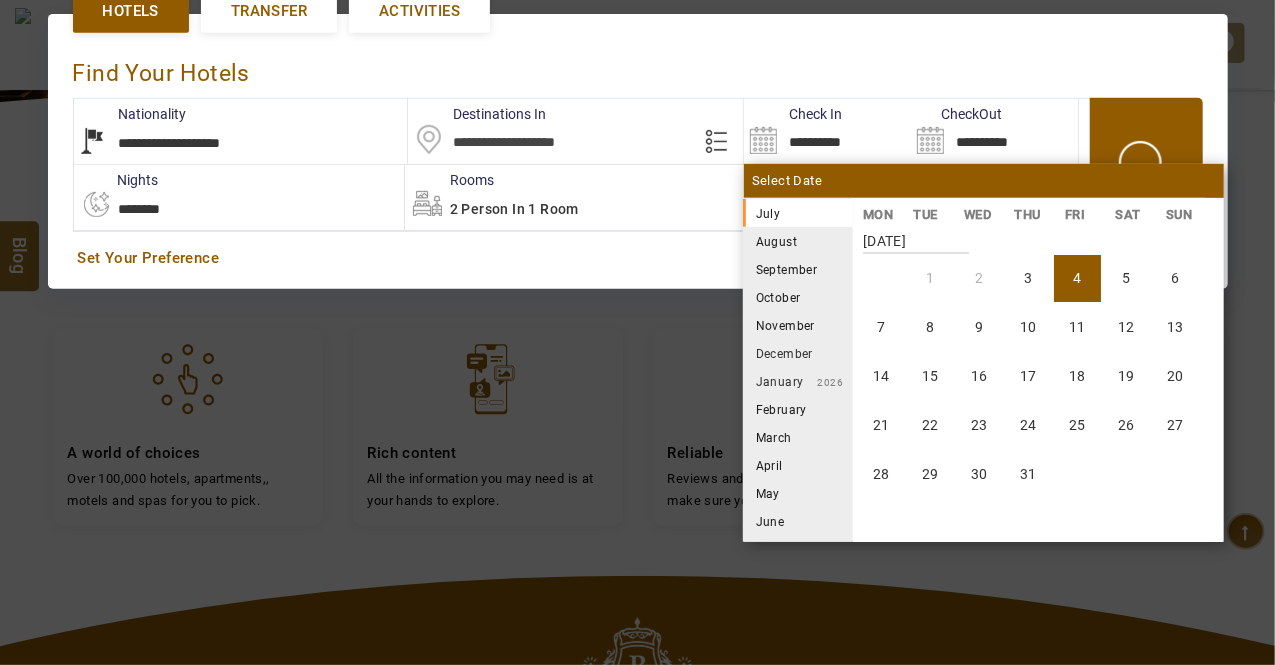 scroll, scrollTop: 452, scrollLeft: 0, axis: vertical 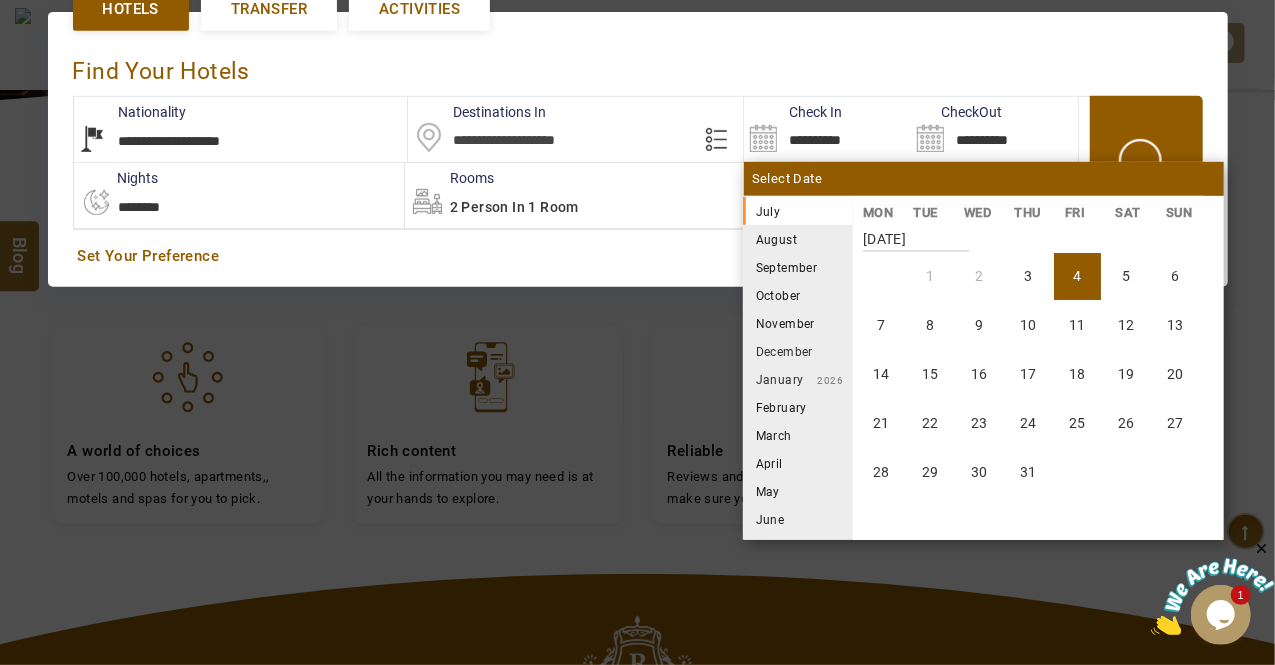 click on "August" at bounding box center (798, 239) 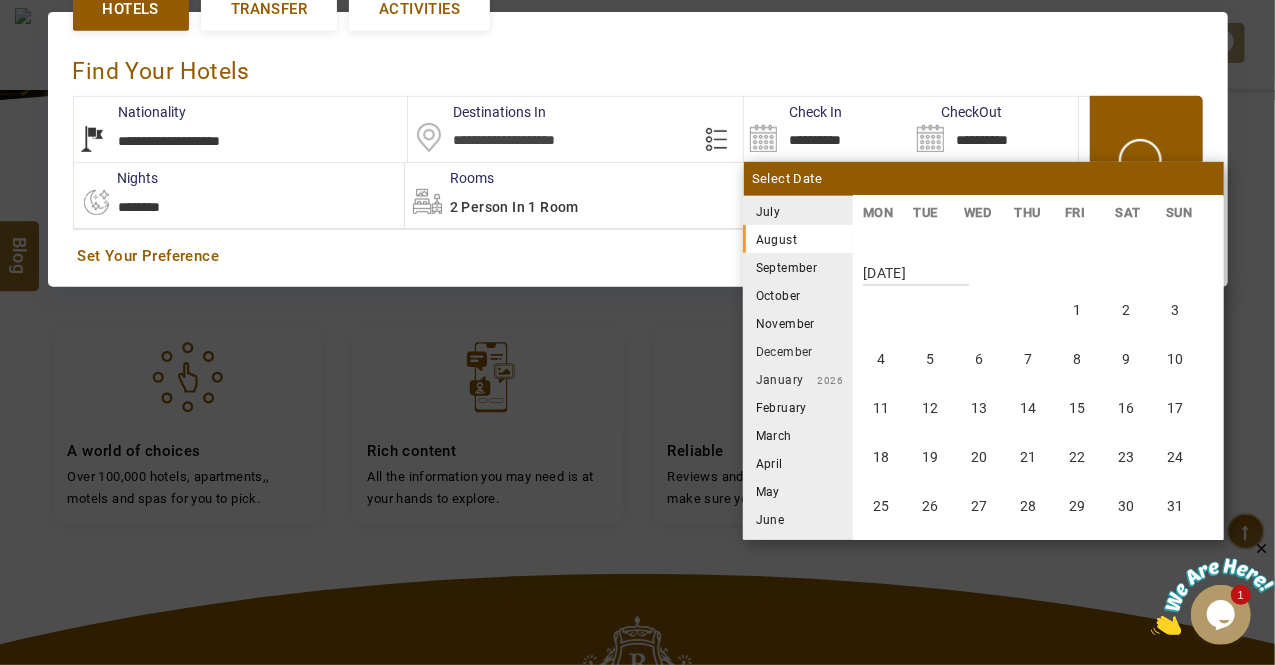 scroll, scrollTop: 370, scrollLeft: 0, axis: vertical 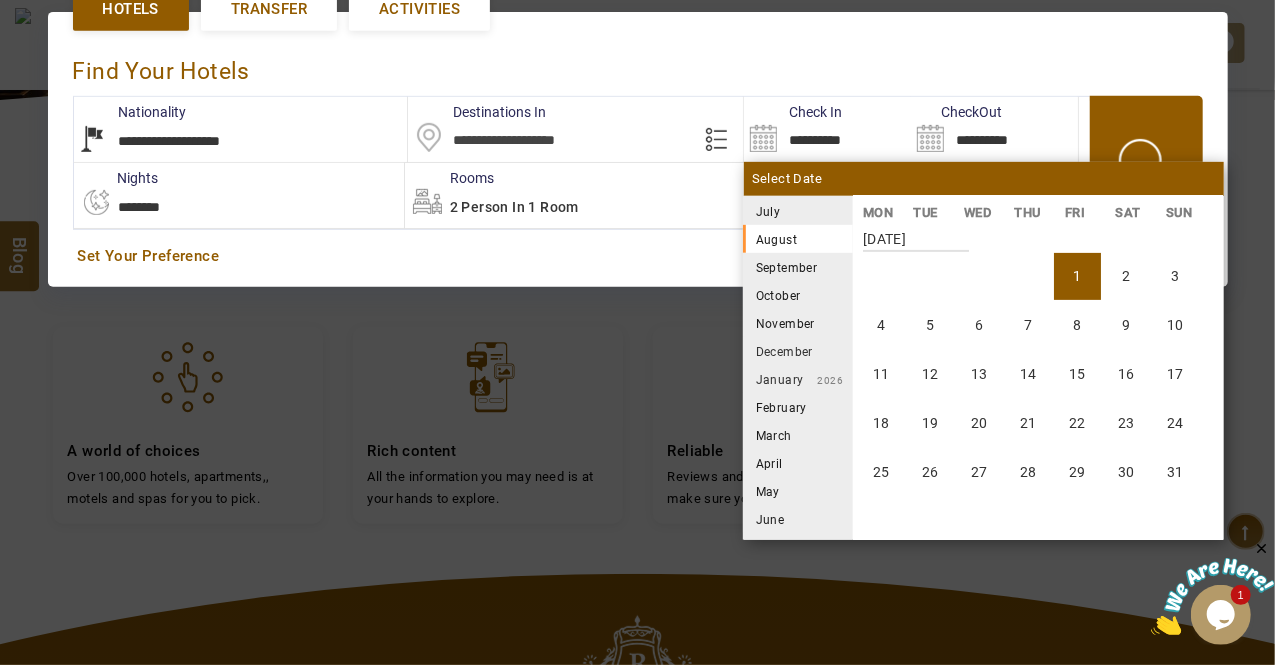 click on "1" at bounding box center (1077, 276) 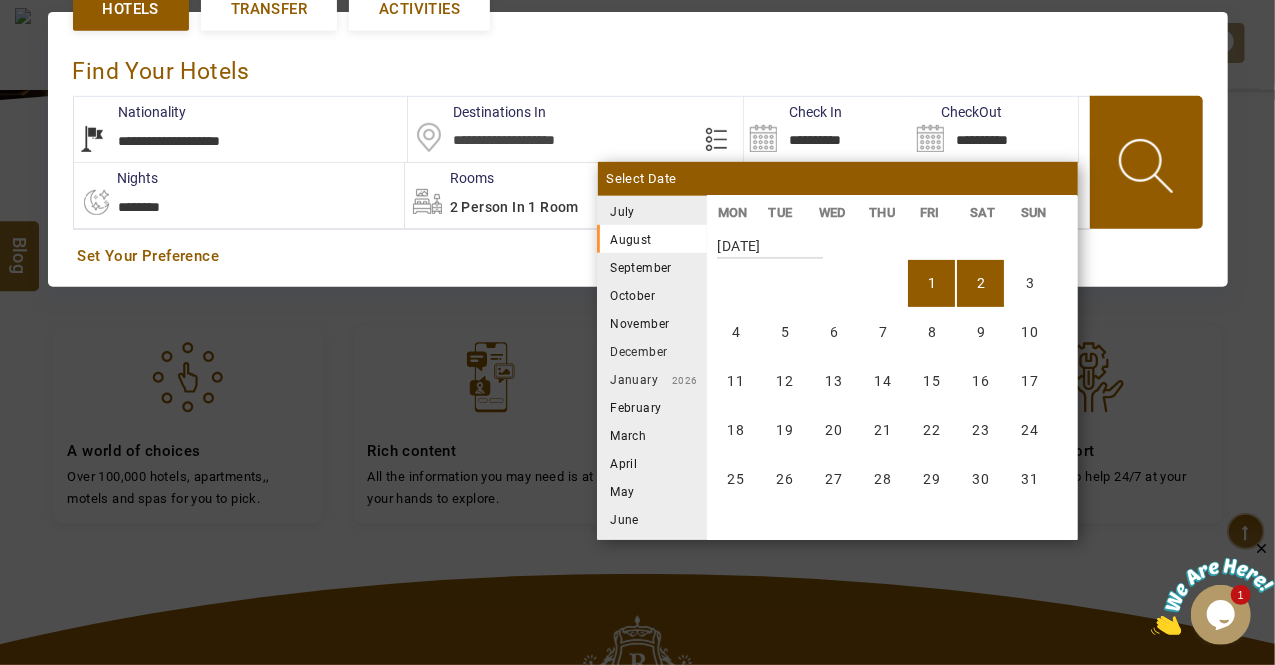 scroll, scrollTop: 370, scrollLeft: 0, axis: vertical 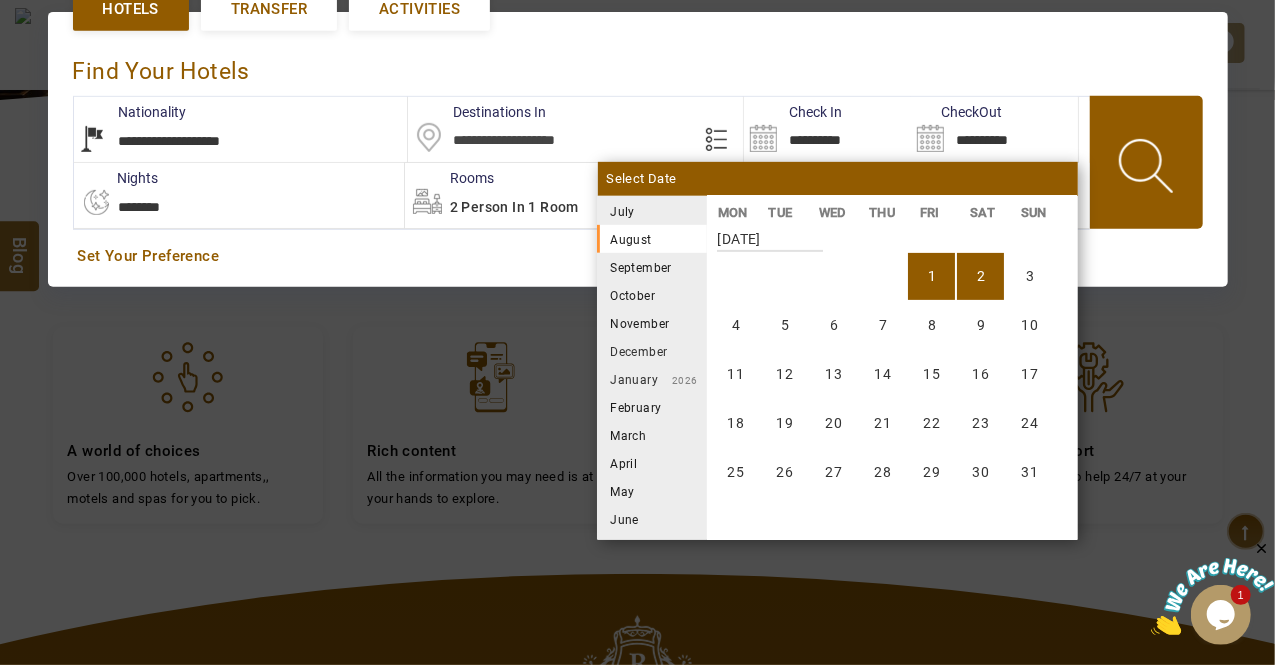 click on "**********" at bounding box center [994, 129] 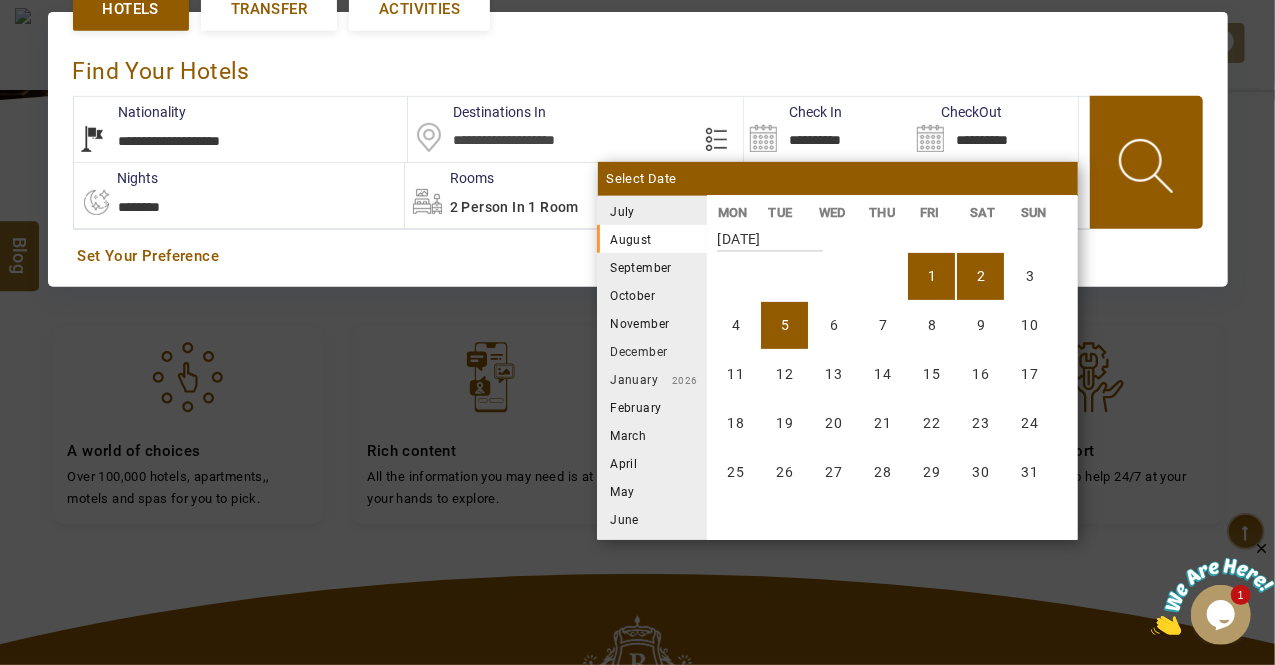 click on "5" at bounding box center [784, 325] 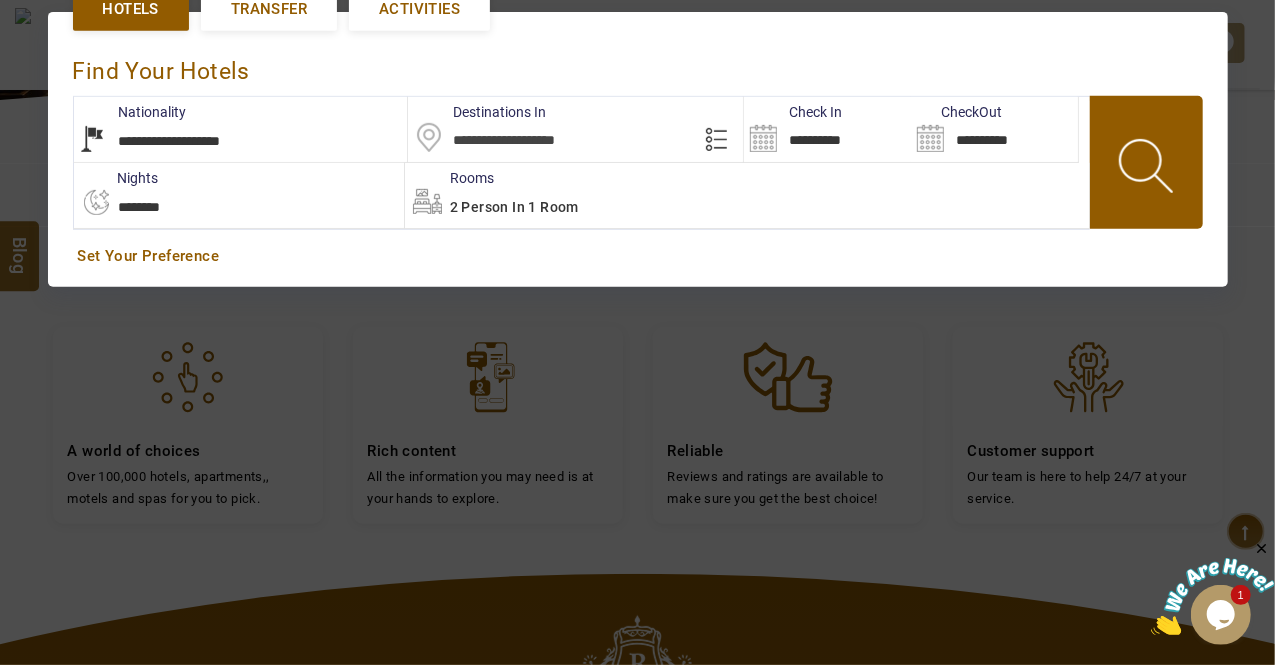 click at bounding box center (575, 129) 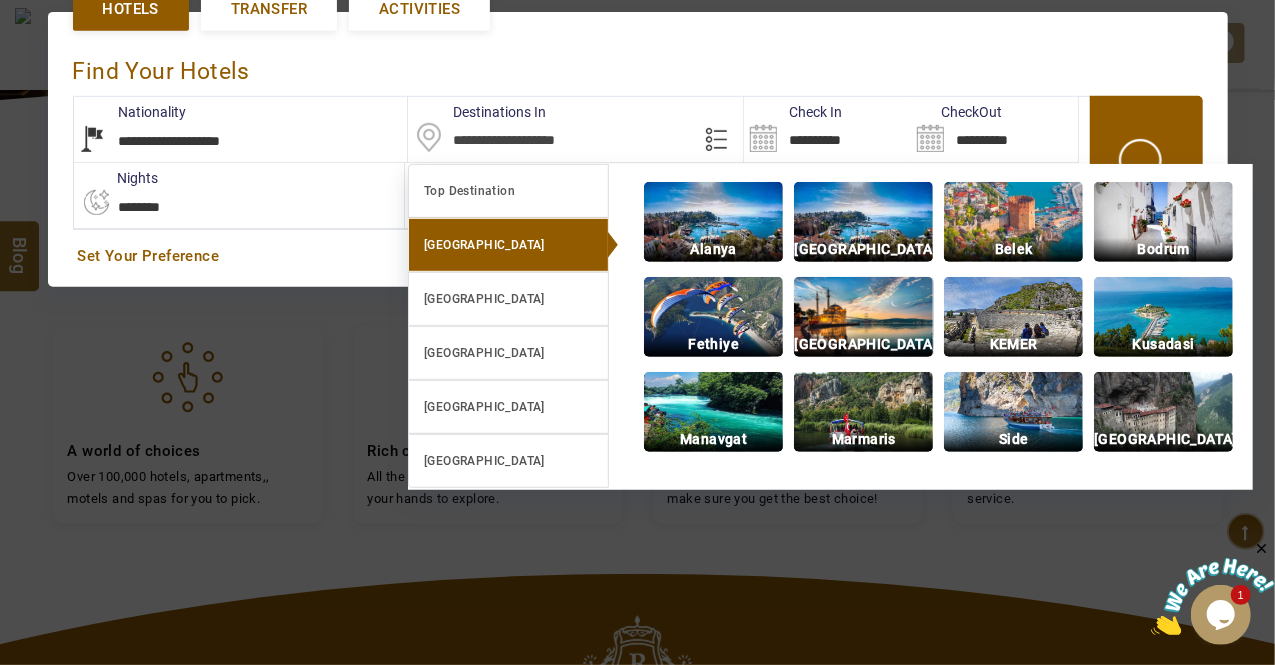click at bounding box center [863, 317] 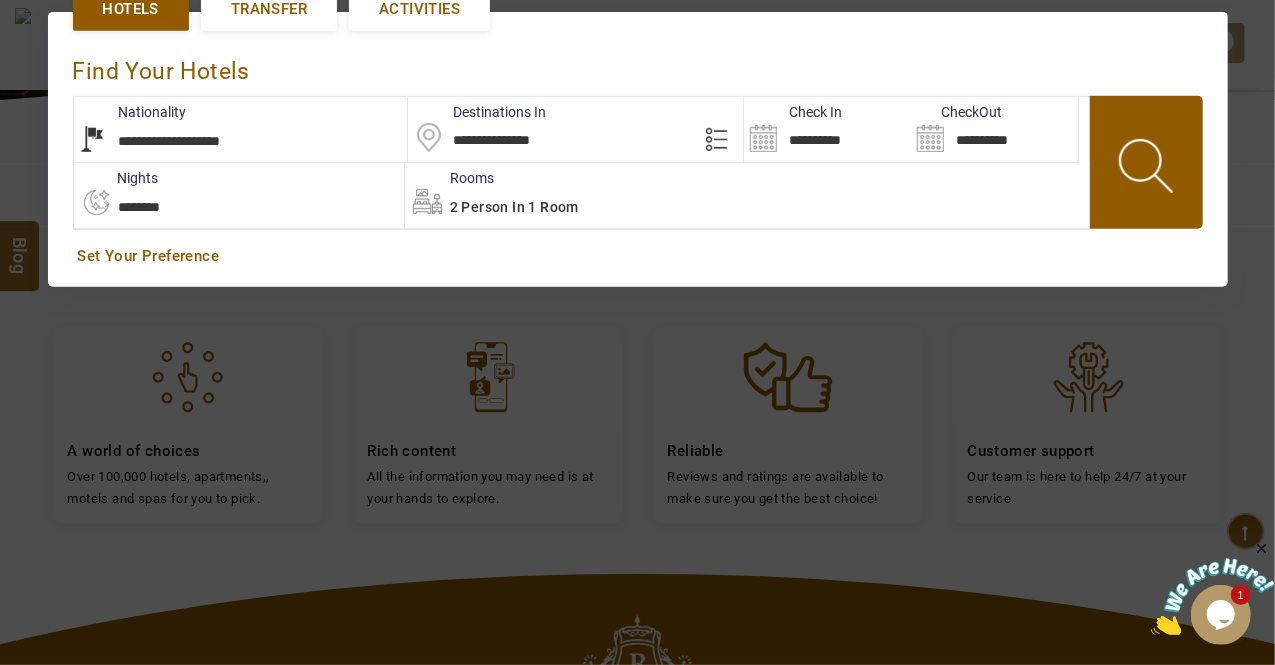 click at bounding box center [1148, 169] 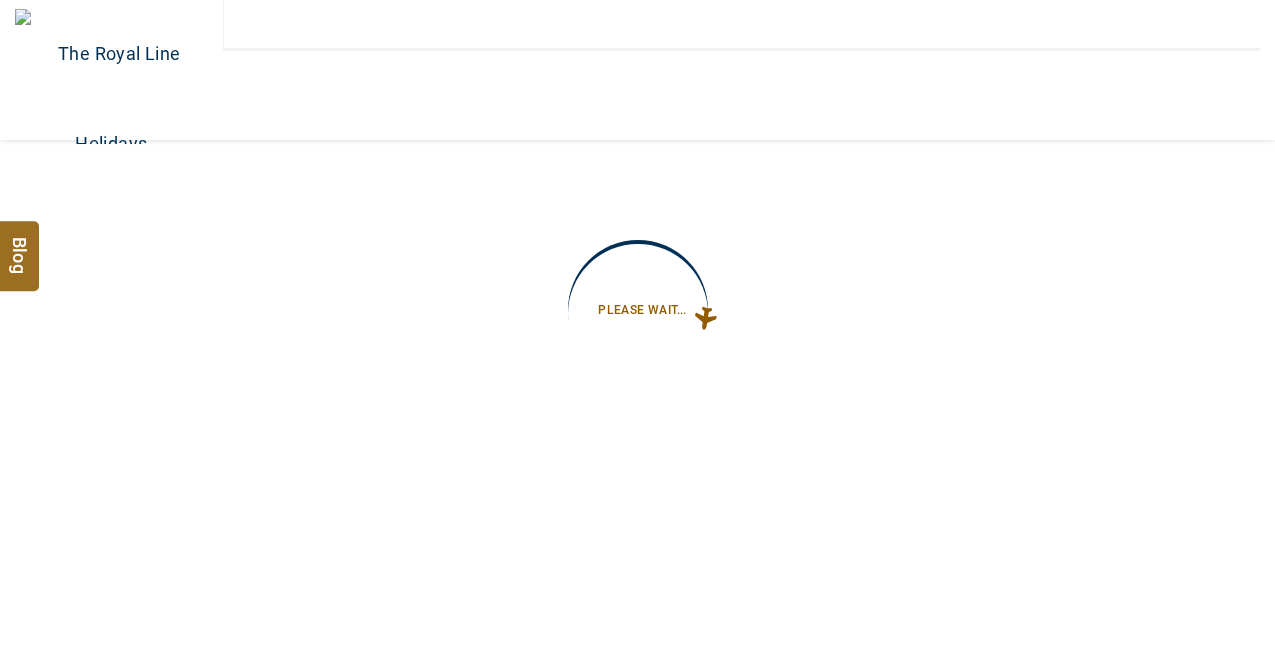 type on "**********" 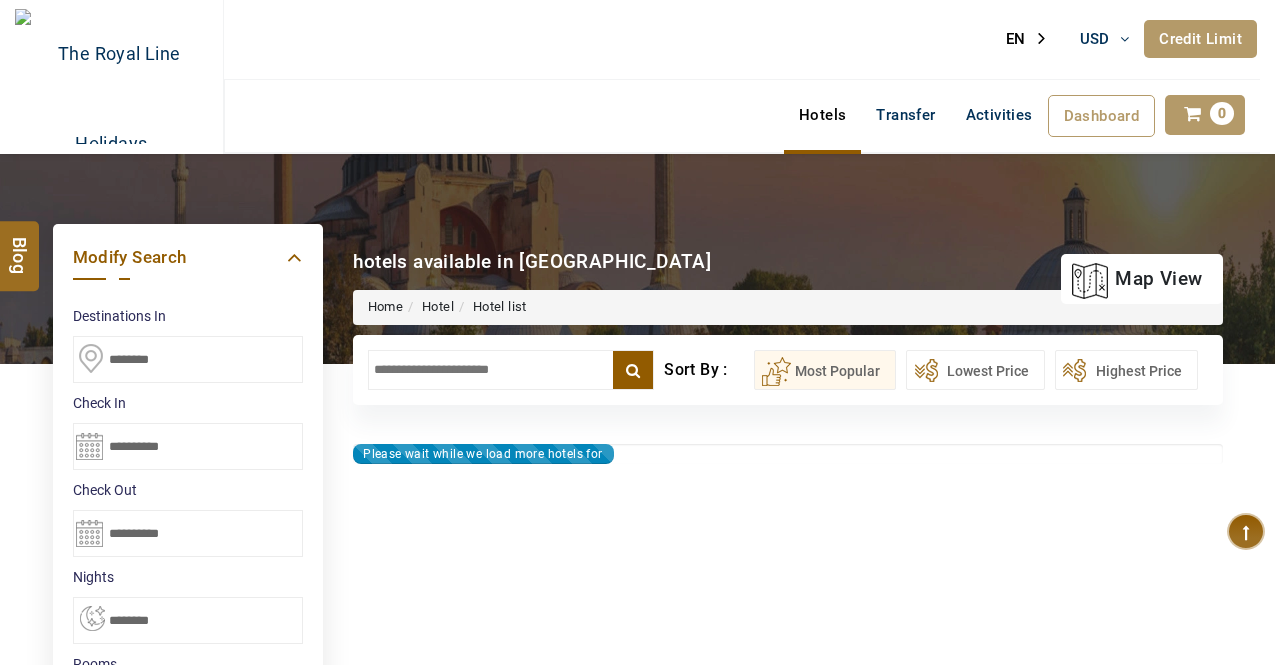 scroll, scrollTop: 0, scrollLeft: 0, axis: both 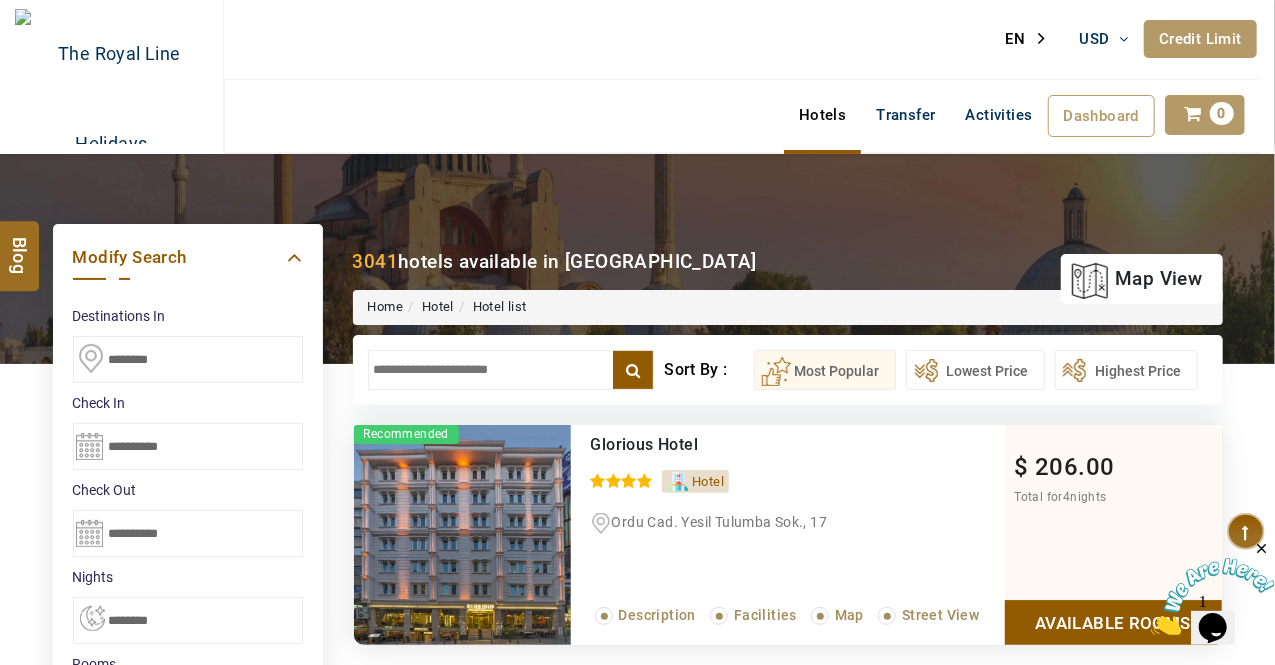 click at bounding box center (511, 370) 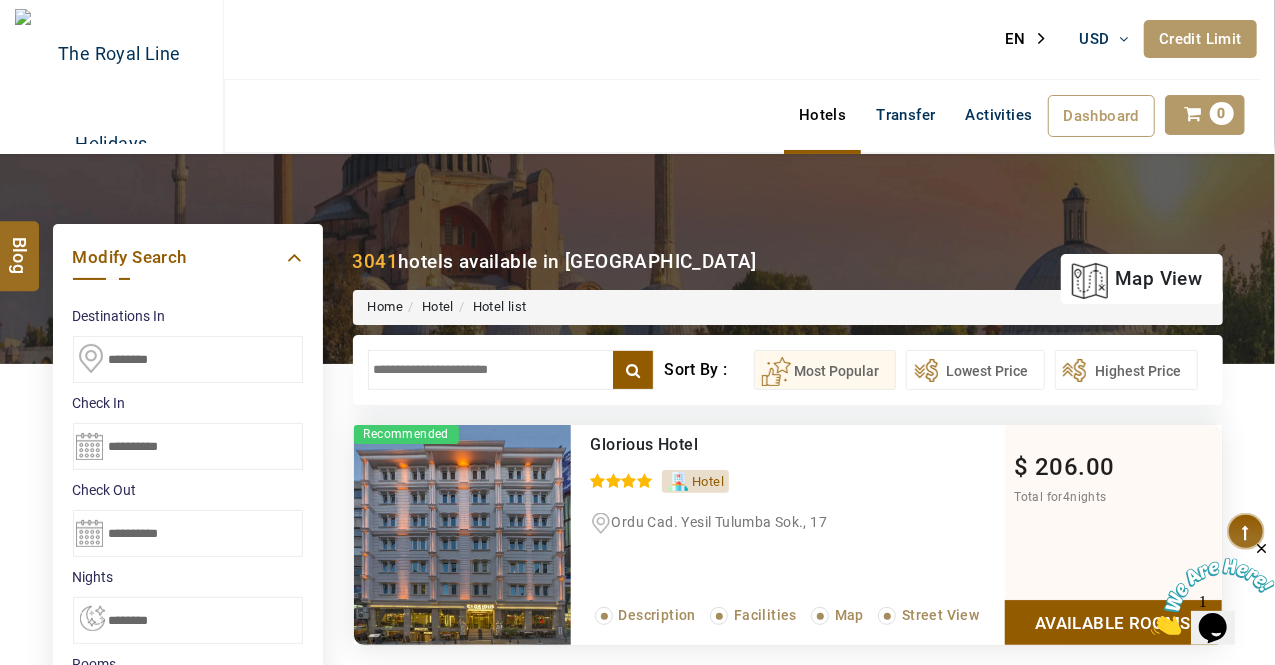paste on "**********" 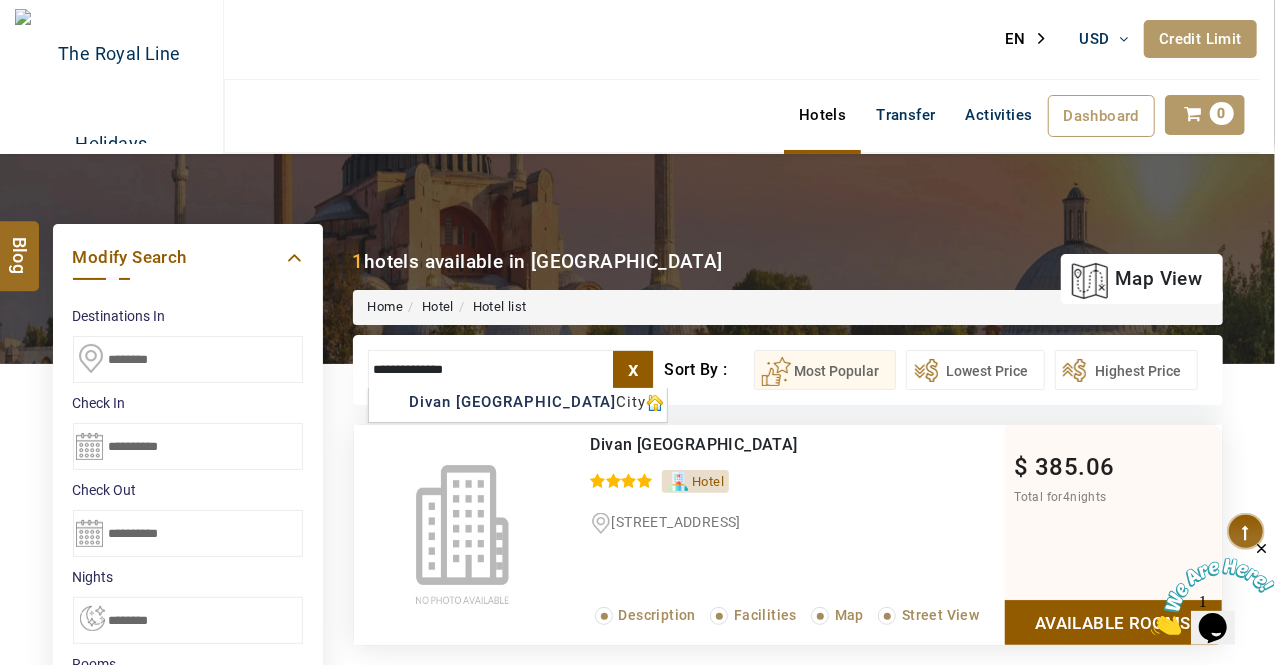 type on "**********" 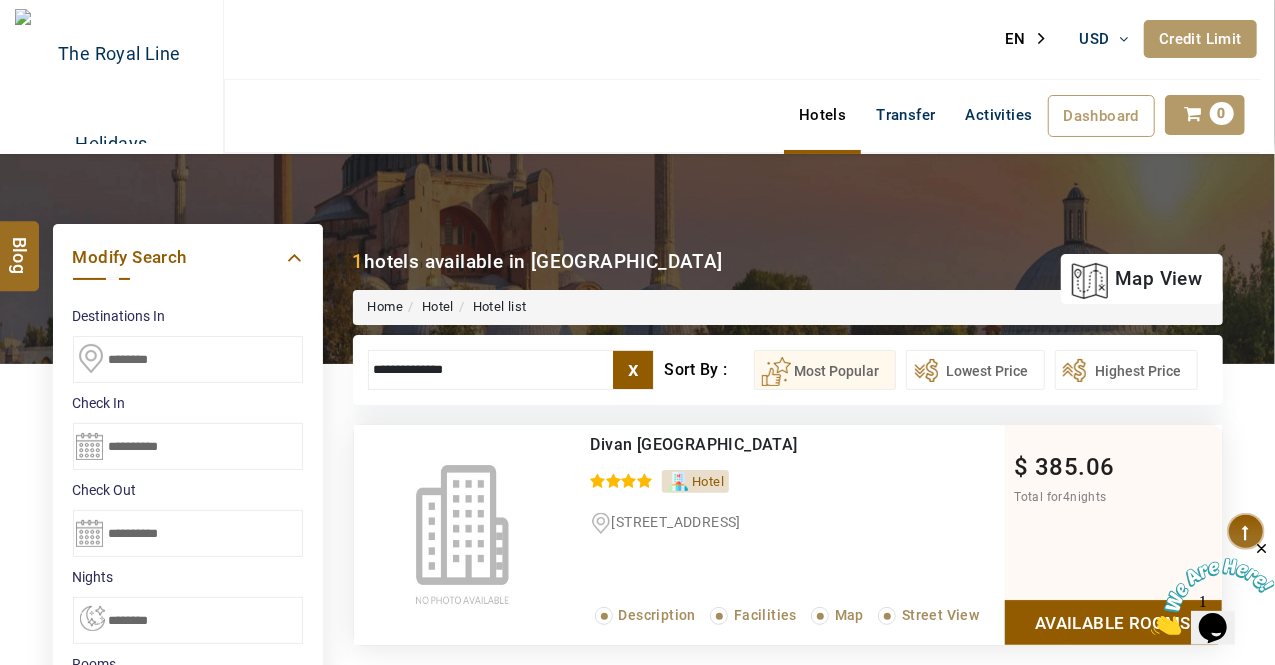 click on "Available Rooms" at bounding box center [1113, 622] 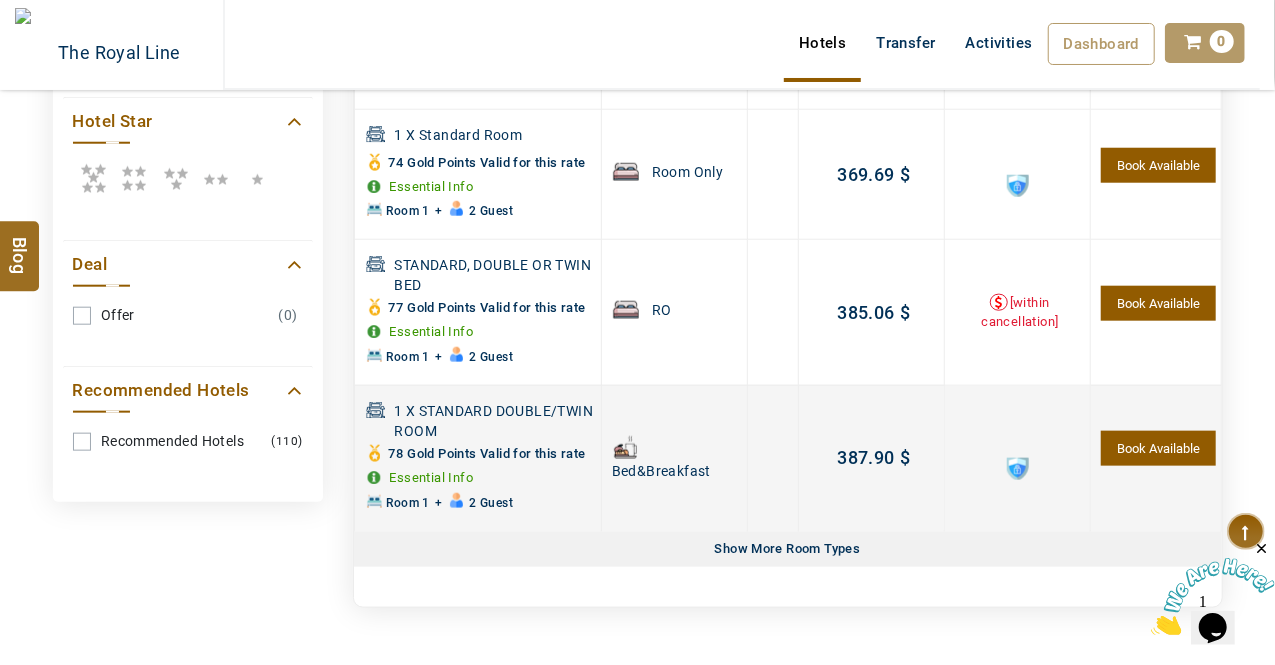 scroll, scrollTop: 961, scrollLeft: 0, axis: vertical 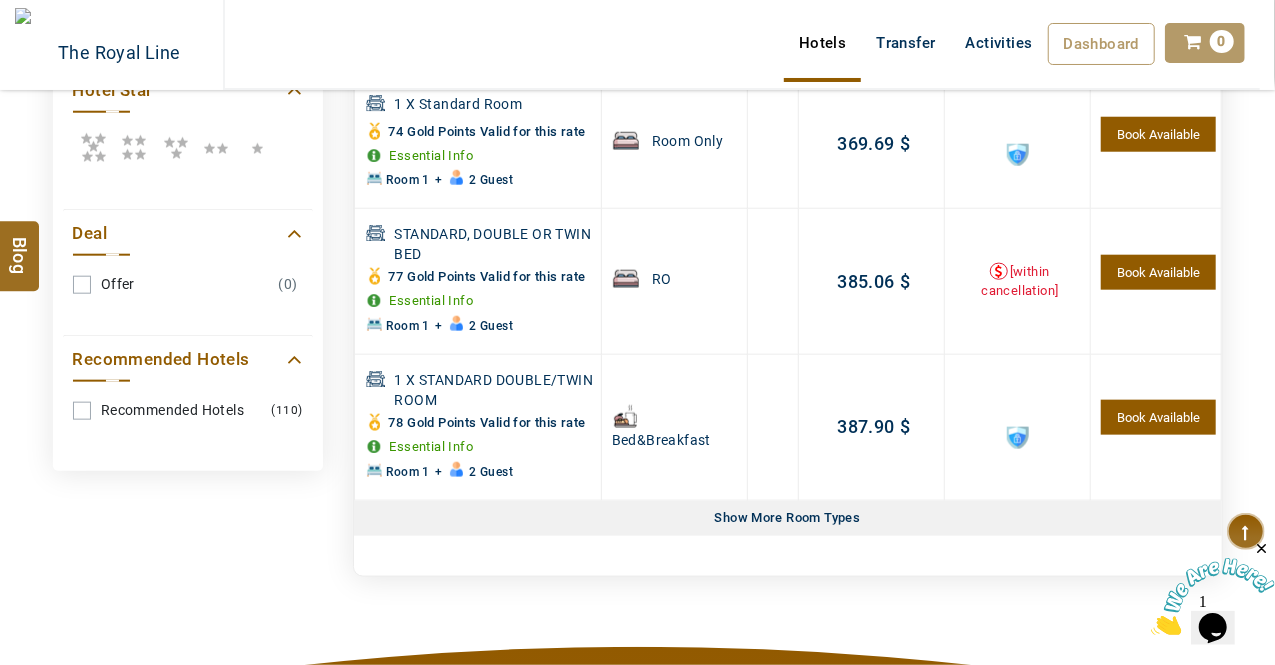 click on "Show More Room Types" at bounding box center (788, 518) 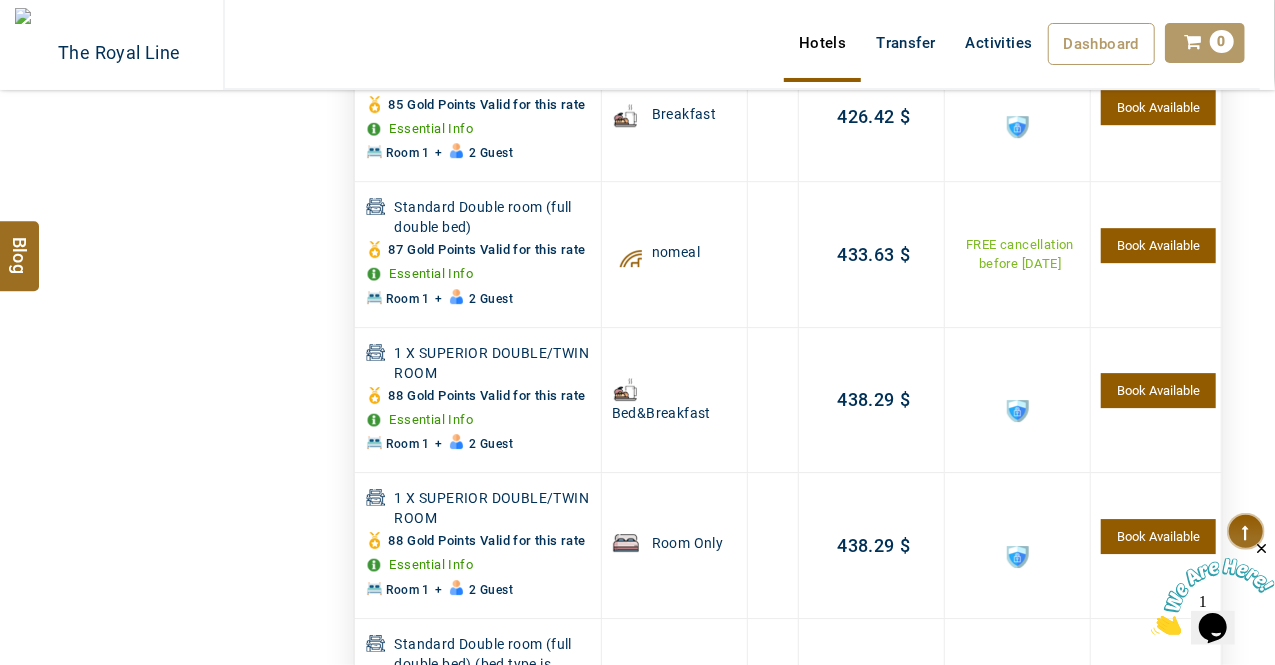 scroll, scrollTop: 0, scrollLeft: 0, axis: both 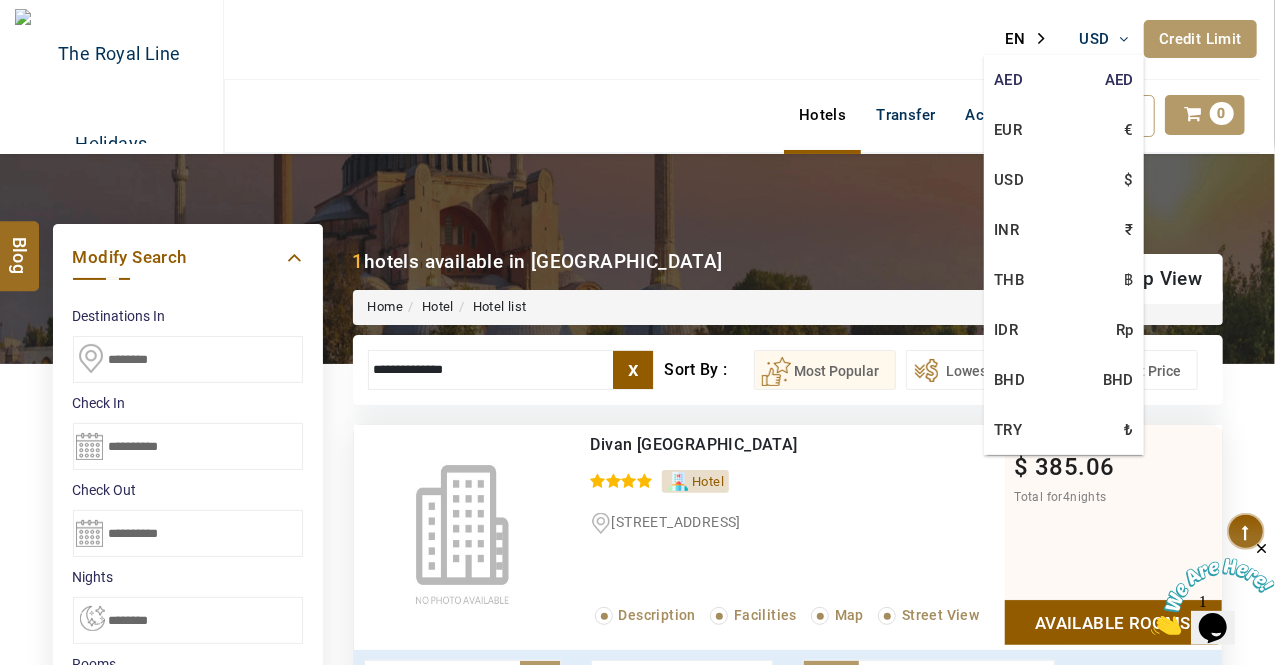 click on "AED  AED" at bounding box center [1064, 80] 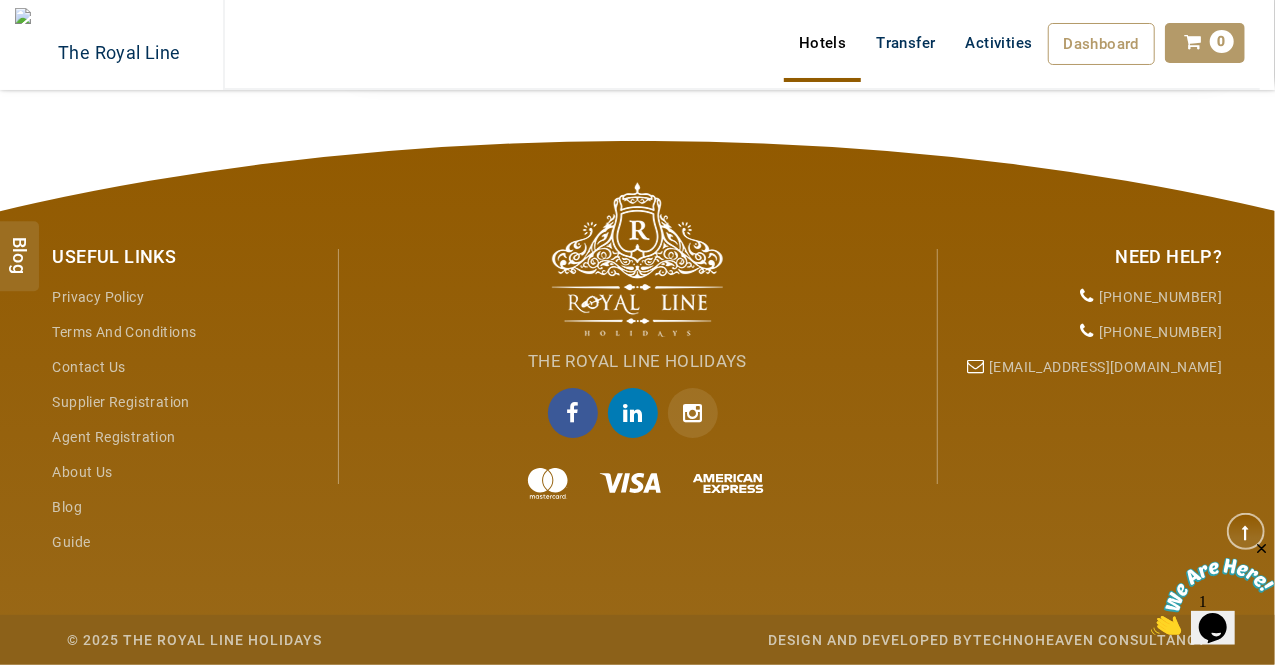 scroll, scrollTop: 15600, scrollLeft: 0, axis: vertical 